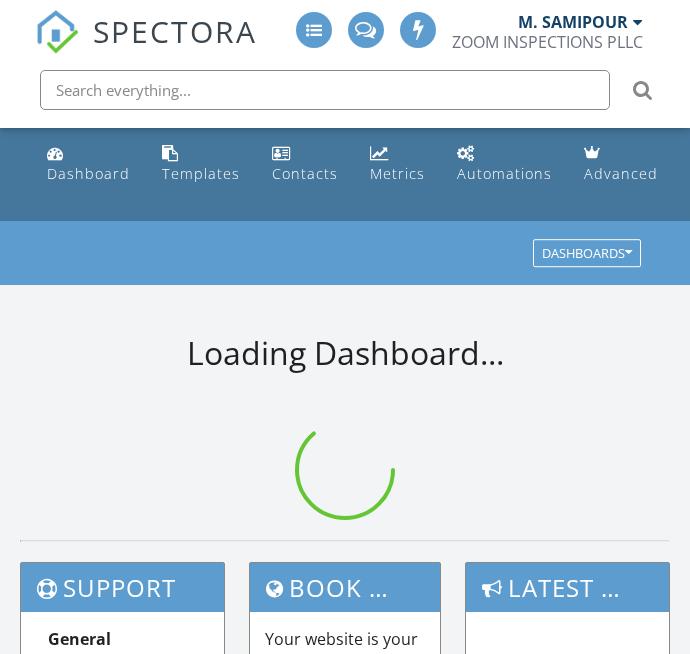 scroll, scrollTop: 0, scrollLeft: 0, axis: both 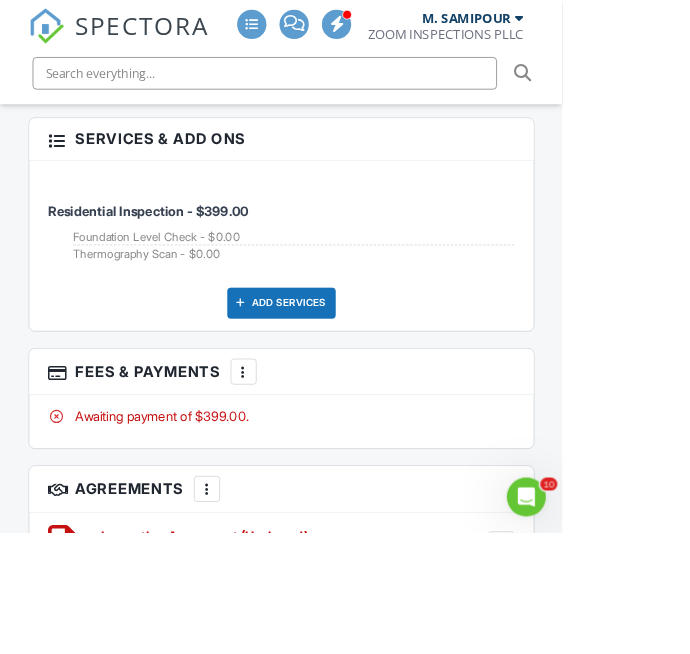 click at bounding box center [299, 456] 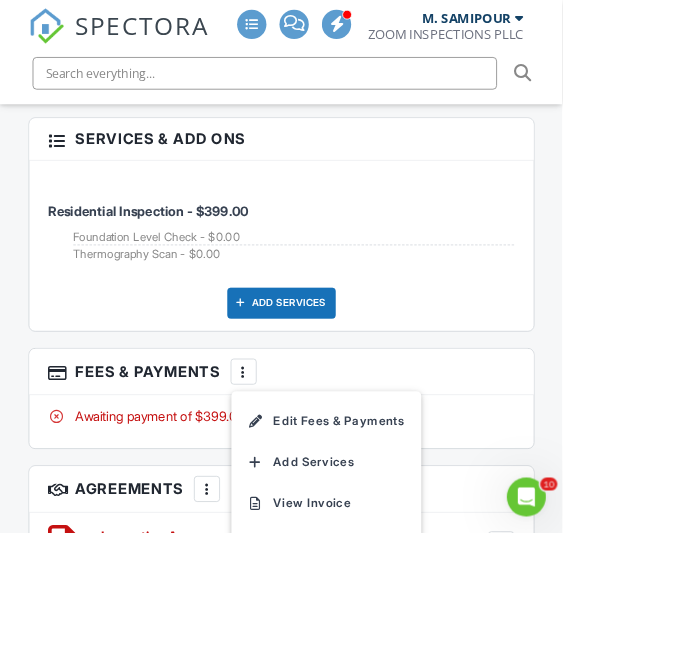 click on "SPECTORA
M. SAMIPOUR
ZOOM INSPECTIONS PLLC
Role:
Inspector
Change Role
Dashboard
New Inspection
Inspections
Calendar
Template Editor
Contacts
Automations
Team
Metrics
Payments
Data Exports
Billing
Conversations
Tasks
Reporting
Advanced
Equipment
Settings
What's New
Sign Out
Change Active Role
Your account has more than one possible role. Please choose how you'd like to view the site:
Company/Agency
City
Role
Dashboard
Templates
Contacts
Metrics
Automations
Advanced
Settings
Support Center
Inspection Details
Client View
More" at bounding box center [345, 25] 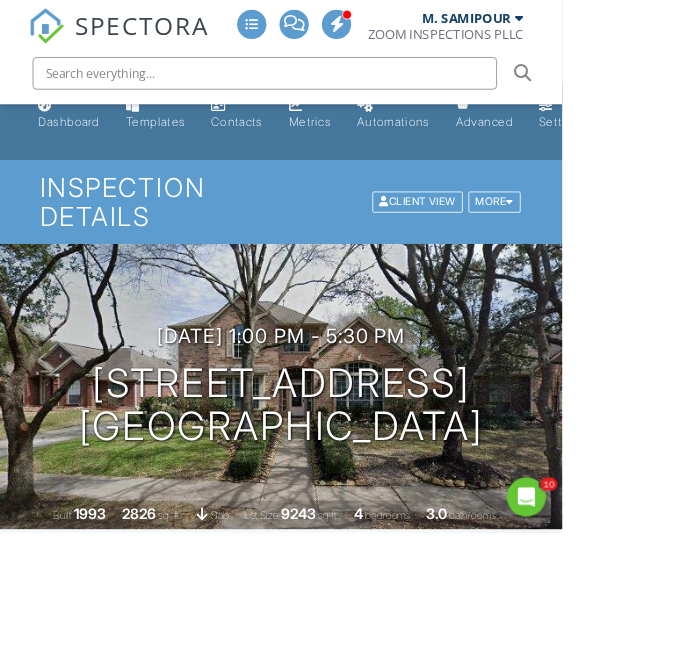 scroll, scrollTop: 0, scrollLeft: 0, axis: both 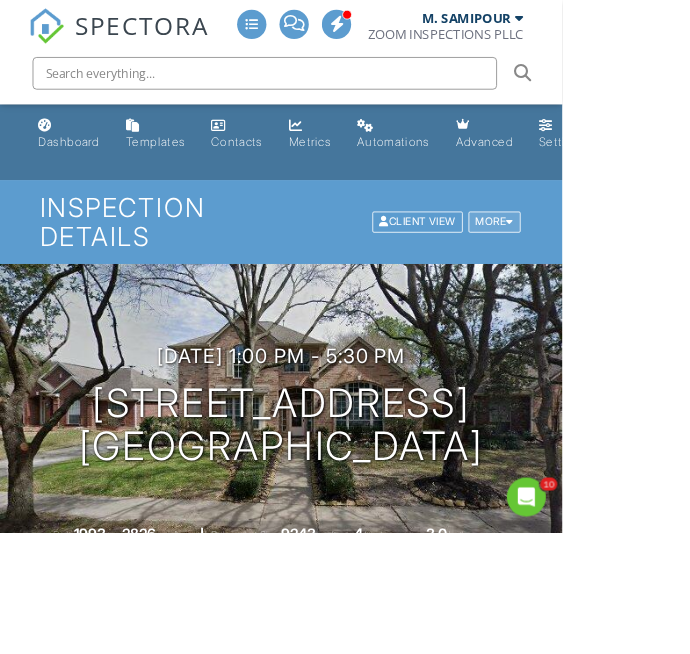 click at bounding box center (626, 272) 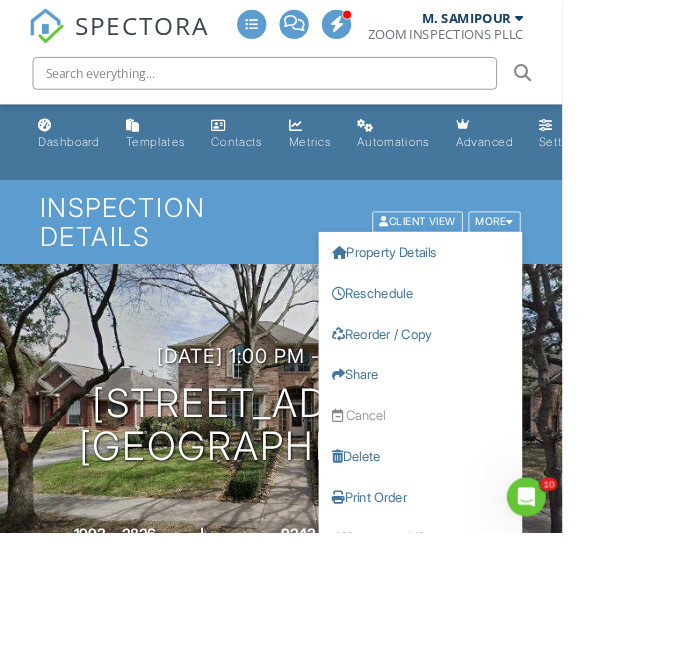 click on "SPECTORA
M. SAMIPOUR
ZOOM INSPECTIONS PLLC
Role:
Inspector
Change Role
Dashboard
New Inspection
Inspections
Calendar
Template Editor
Contacts
Automations
Team
Metrics
Payments
Data Exports
Billing
Conversations
Tasks
Reporting
Advanced
Equipment
Settings
What's New
Sign Out
Change Active Role
Your account has more than one possible role. Please choose how you'd like to view the site:
Company/Agency
City
Role
Dashboard
Templates
Contacts
Metrics
Automations
Advanced
Settings
Support Center
Inspection Details
Client View
More" at bounding box center [345, 2940] 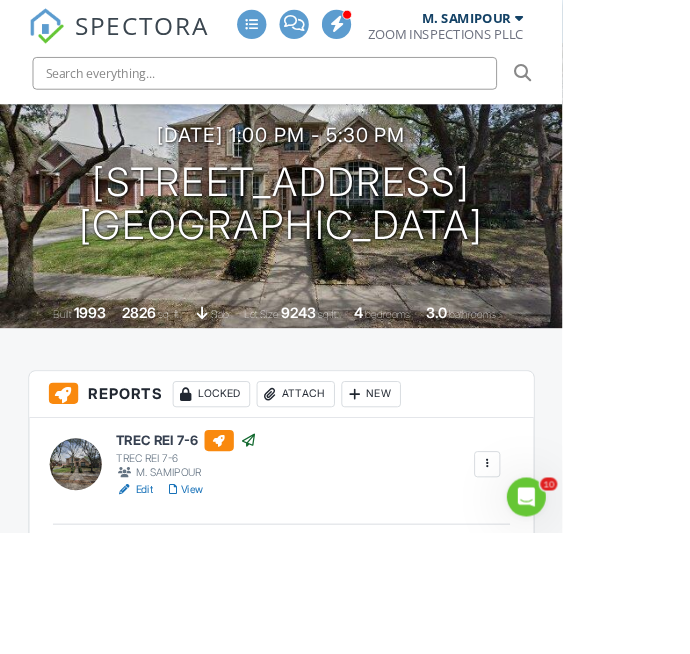 scroll, scrollTop: 273, scrollLeft: 0, axis: vertical 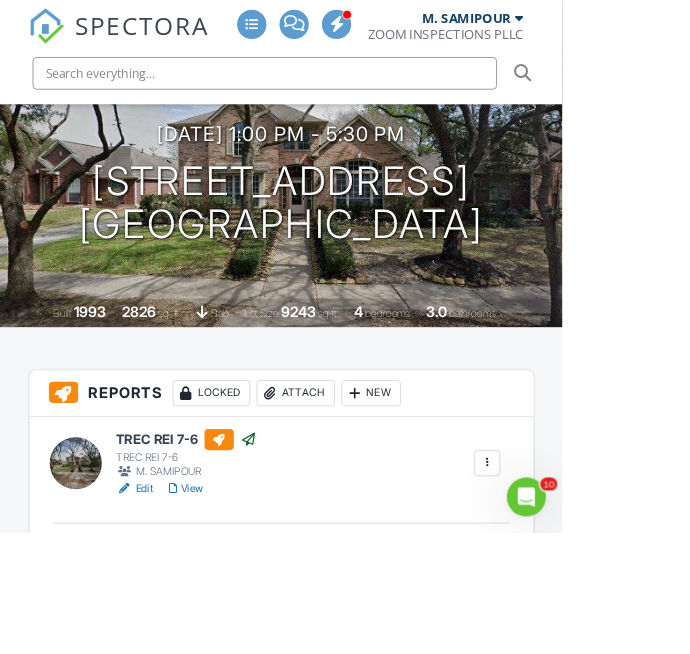 click at bounding box center (598, 568) 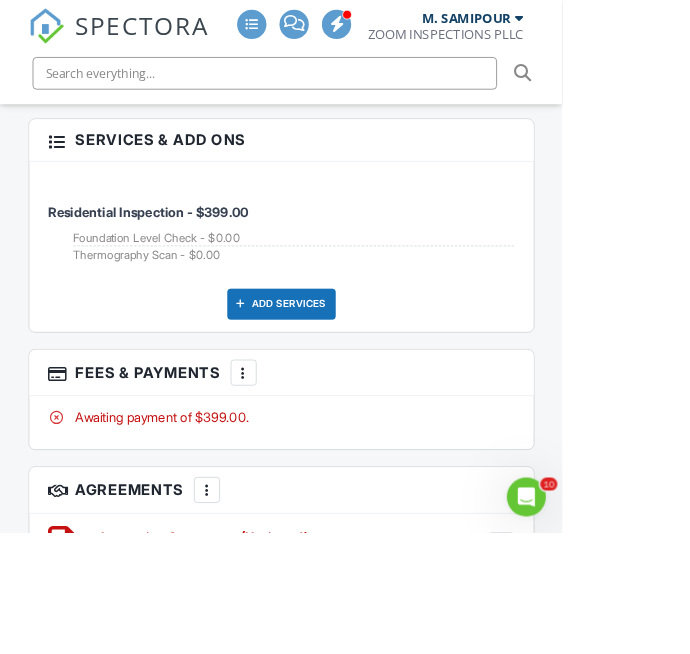 scroll, scrollTop: 2916, scrollLeft: 0, axis: vertical 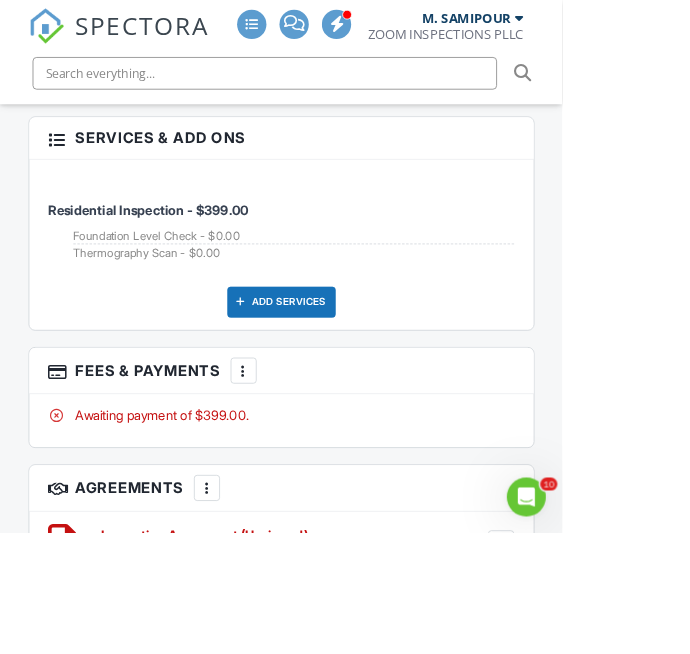 click at bounding box center (299, 455) 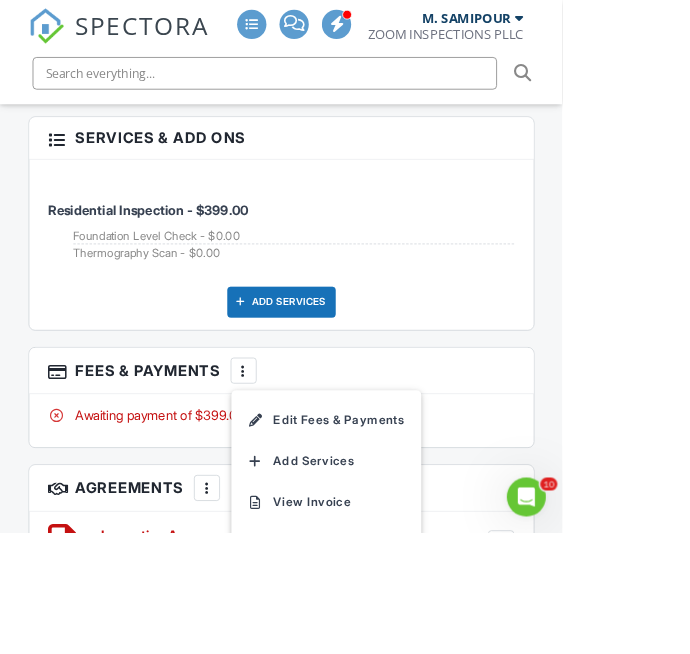 click on "Awaiting payment of $399.00." at bounding box center [345, 510] 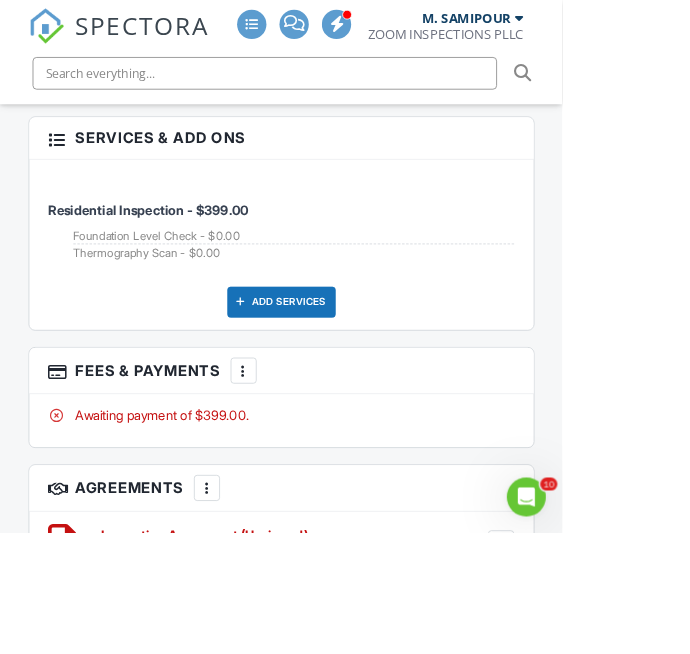 click on "Awaiting payment of $399.00." at bounding box center [345, 510] 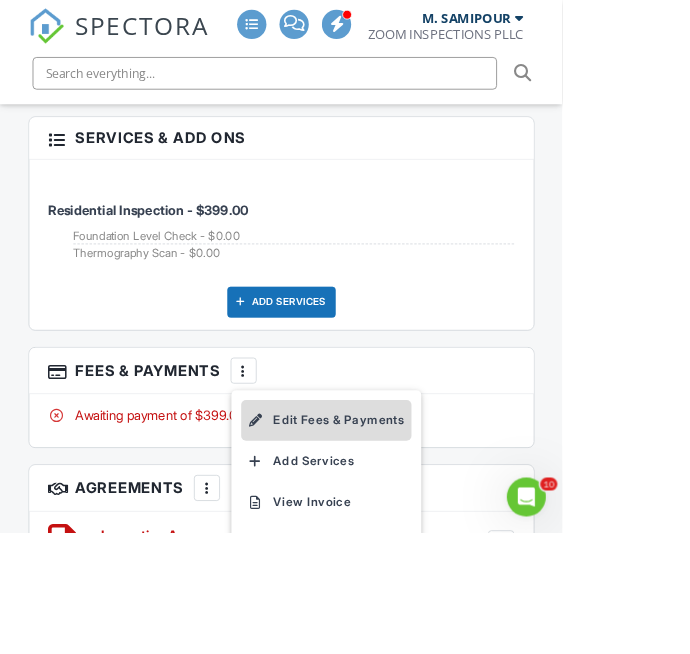 click on "Edit Fees & Payments" at bounding box center (400, 516) 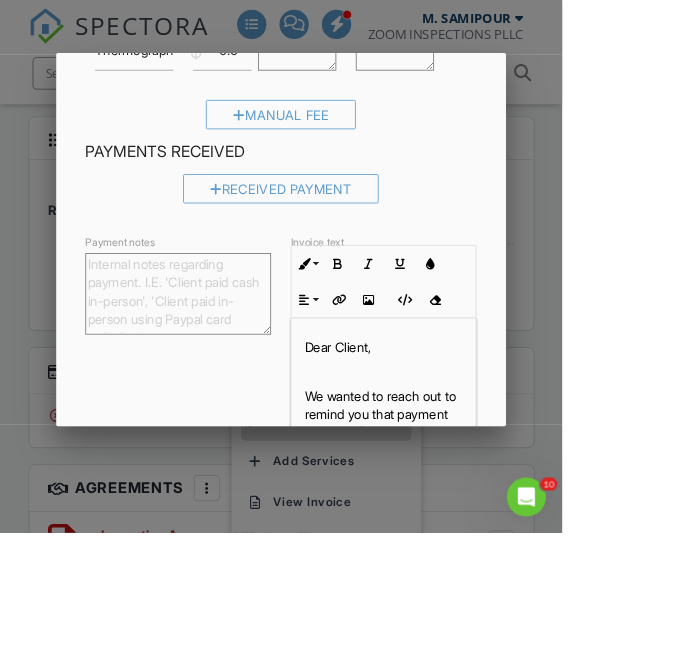 scroll, scrollTop: 394, scrollLeft: 0, axis: vertical 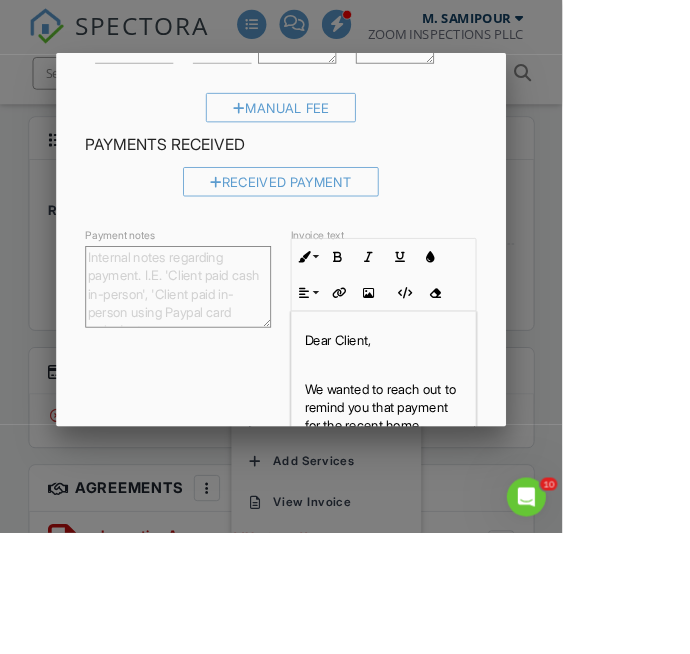 click on "Payment notes" at bounding box center [219, 352] 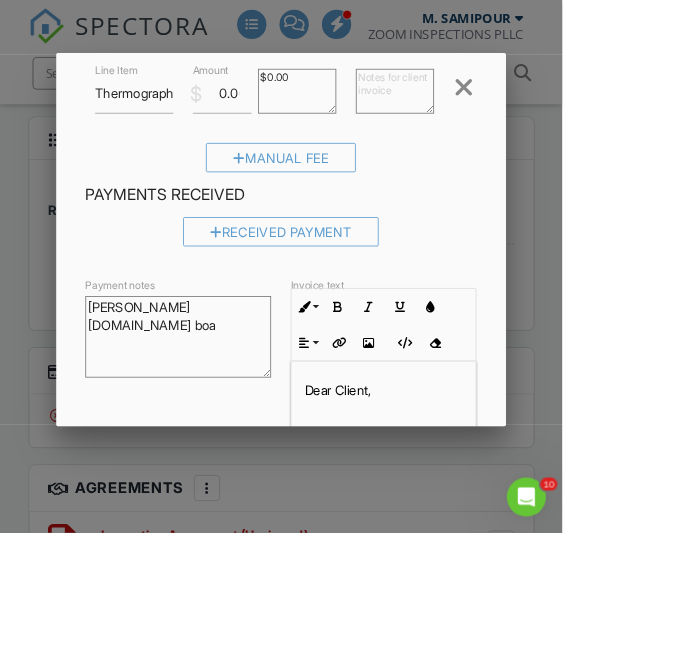 scroll, scrollTop: 331, scrollLeft: 0, axis: vertical 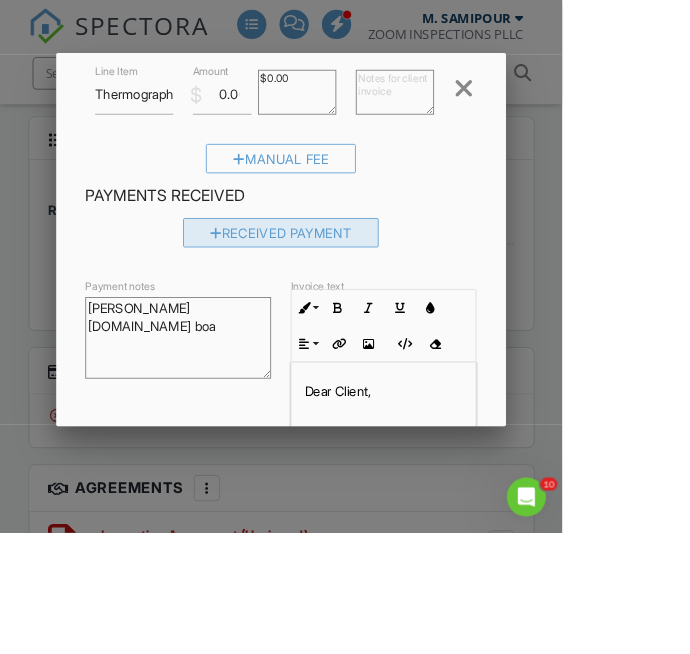 type on "[PERSON_NAME][DOMAIN_NAME] boa" 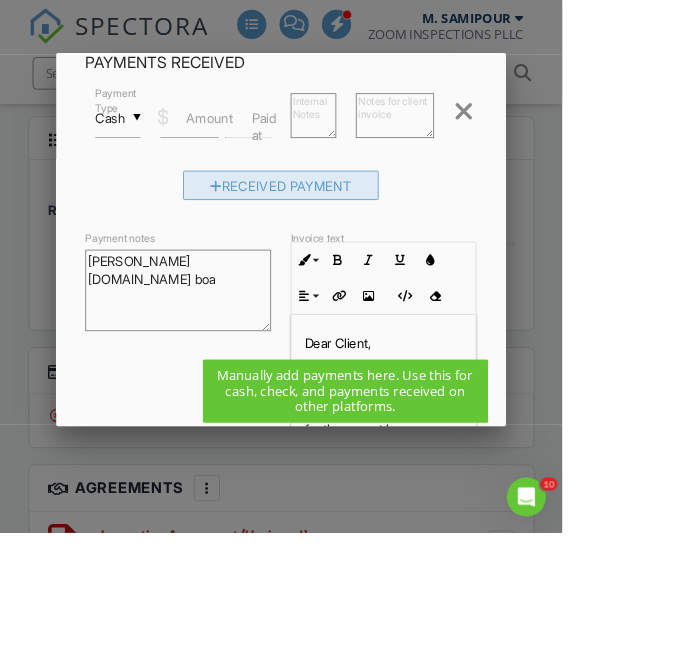 scroll, scrollTop: 499, scrollLeft: 0, axis: vertical 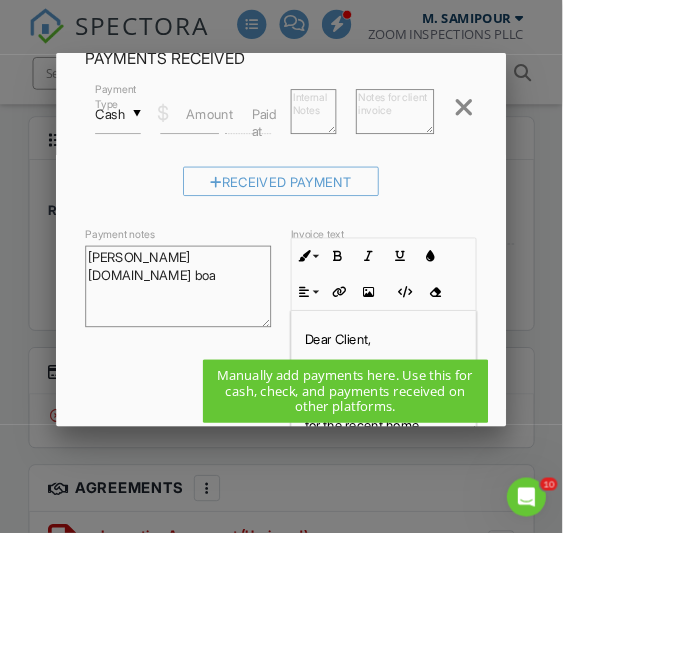 click on "Save" at bounding box center [544, 570] 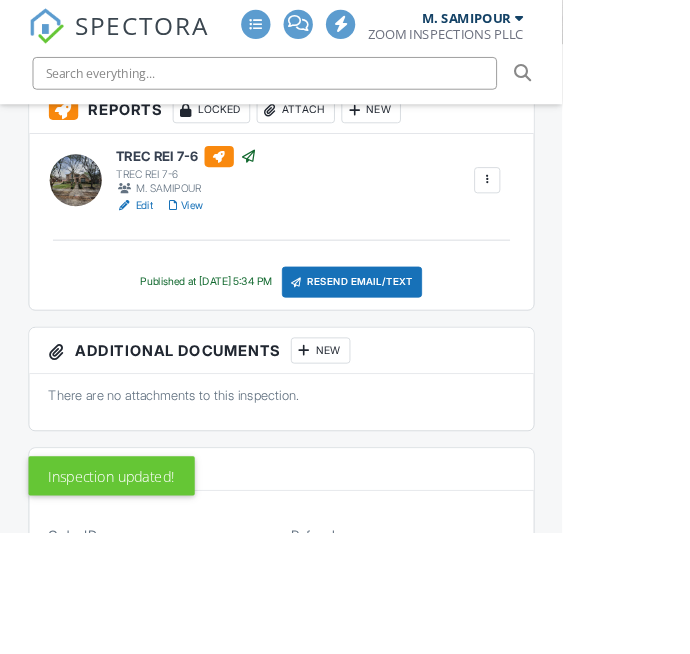 scroll, scrollTop: 638, scrollLeft: 0, axis: vertical 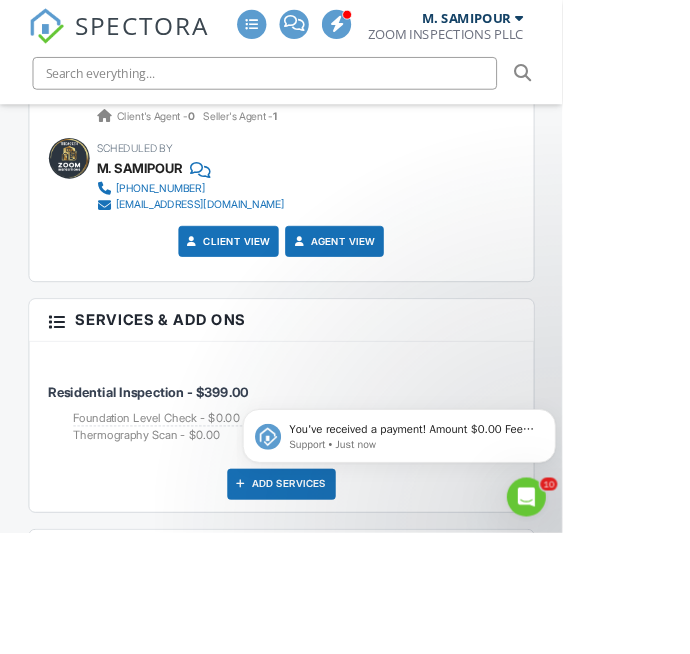 click on "Partial payment: $0.00 of $399.00 received." at bounding box center [345, 733] 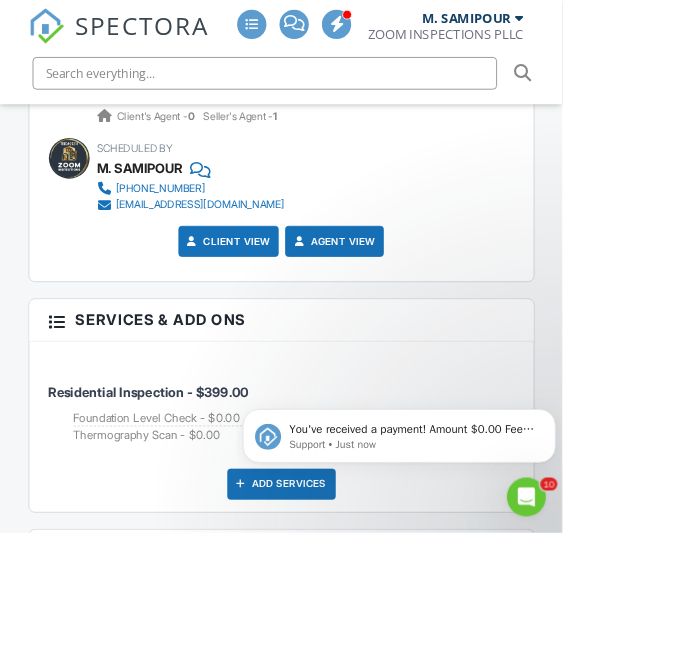 click at bounding box center [314, 739] 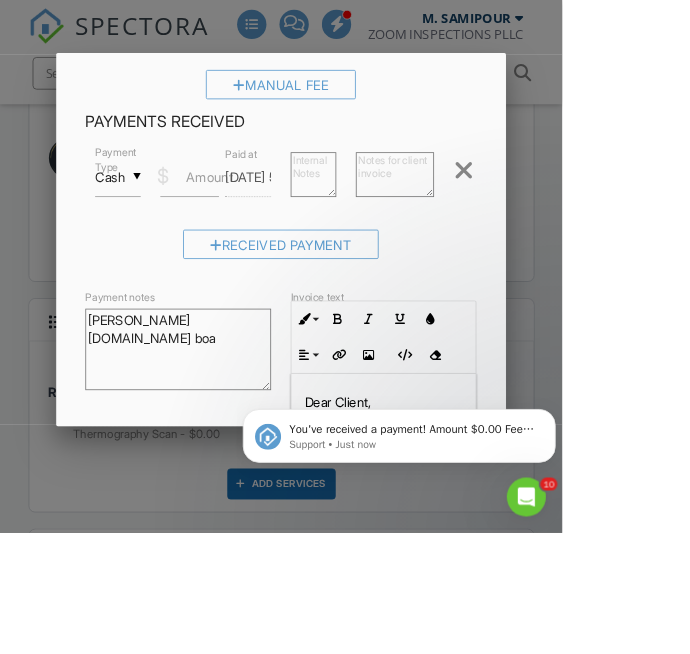 scroll, scrollTop: 422, scrollLeft: 0, axis: vertical 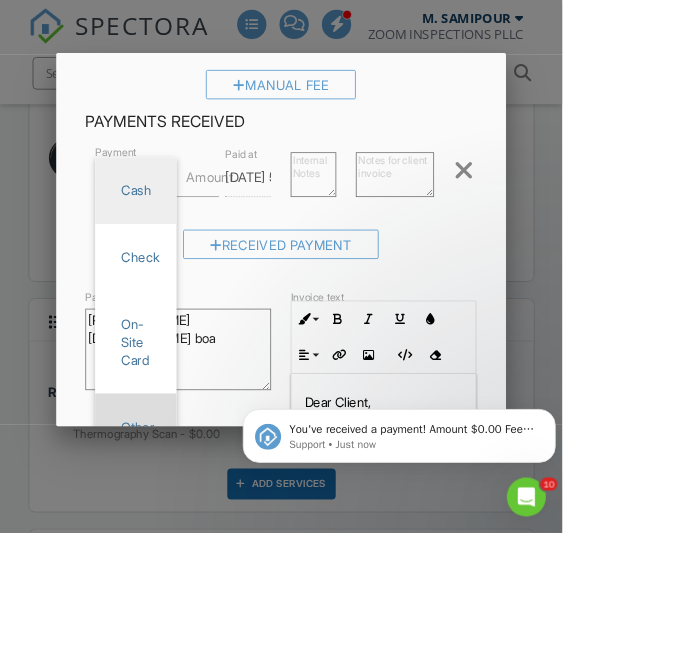 click on "Other" at bounding box center [167, 524] 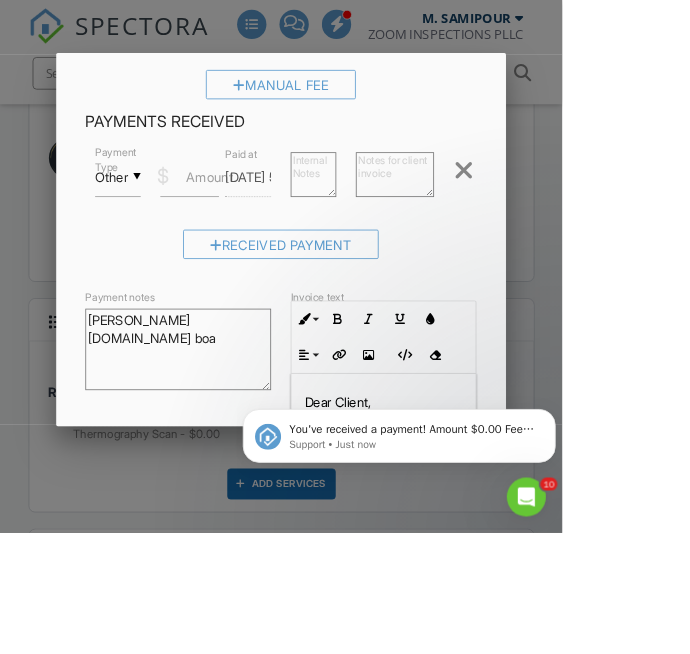 click on "Amount" at bounding box center (257, 217) 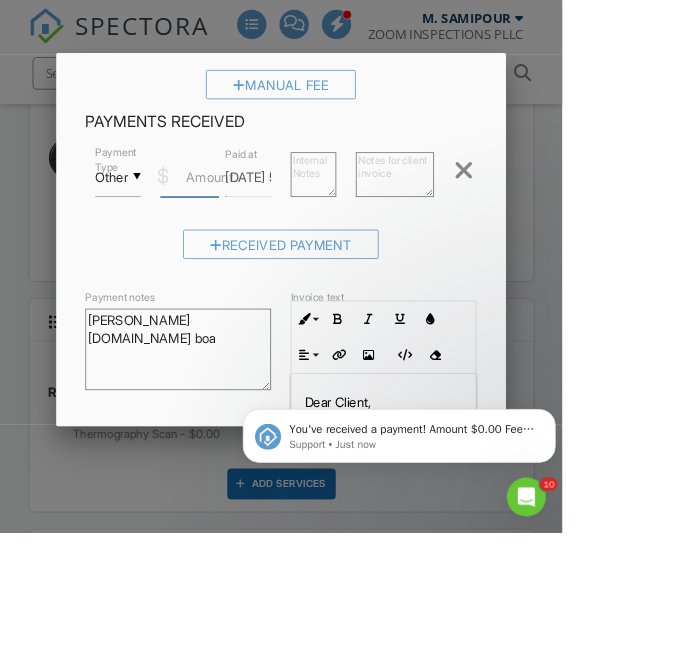 click on "Amount" at bounding box center [233, 217] 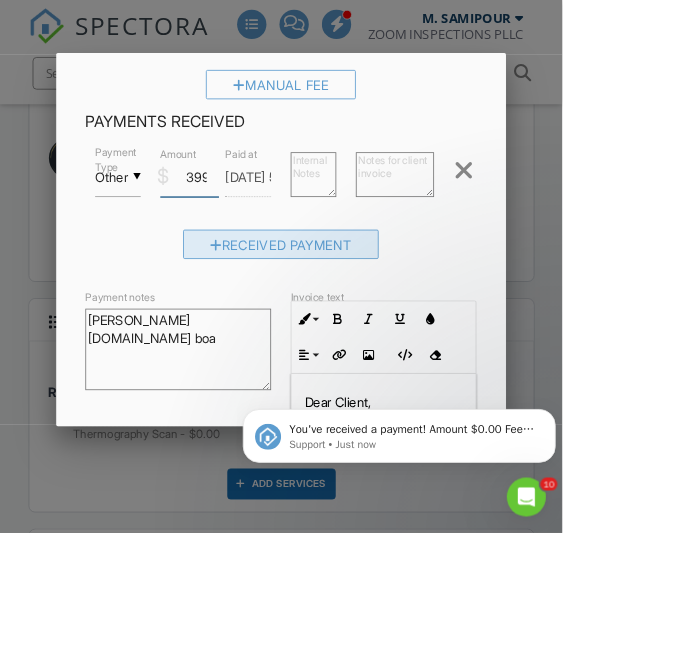 type on "399" 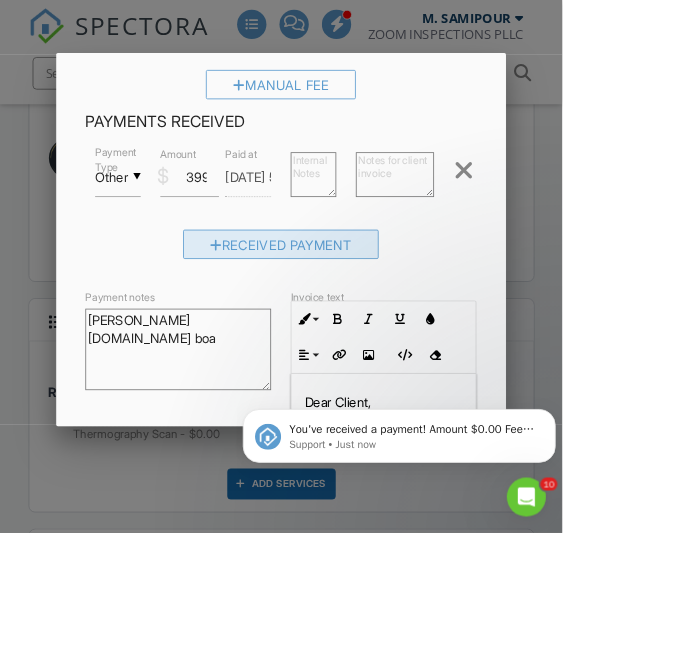 click on "Received Payment" at bounding box center [345, 300] 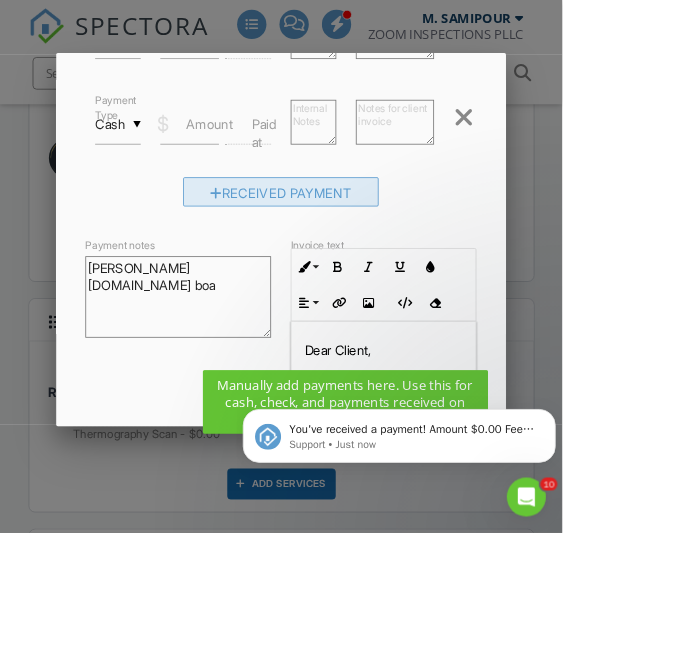 scroll, scrollTop: 604, scrollLeft: 0, axis: vertical 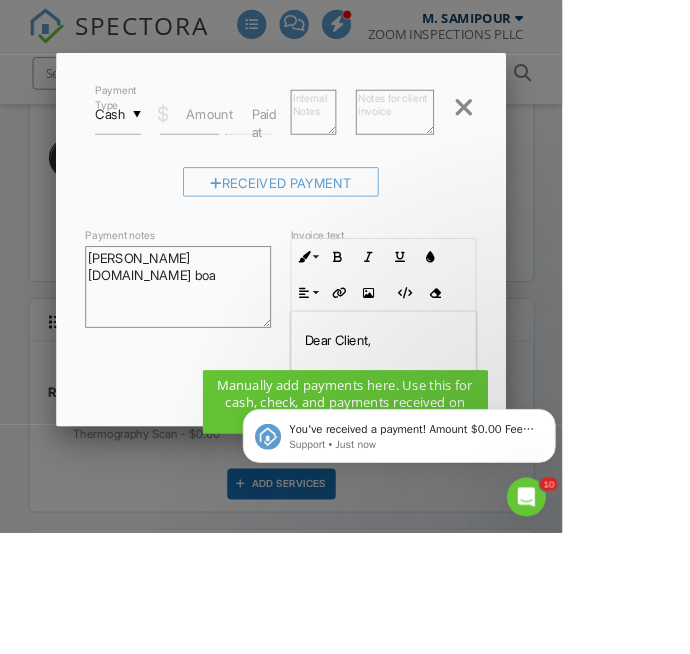 click on "Save" at bounding box center [544, 570] 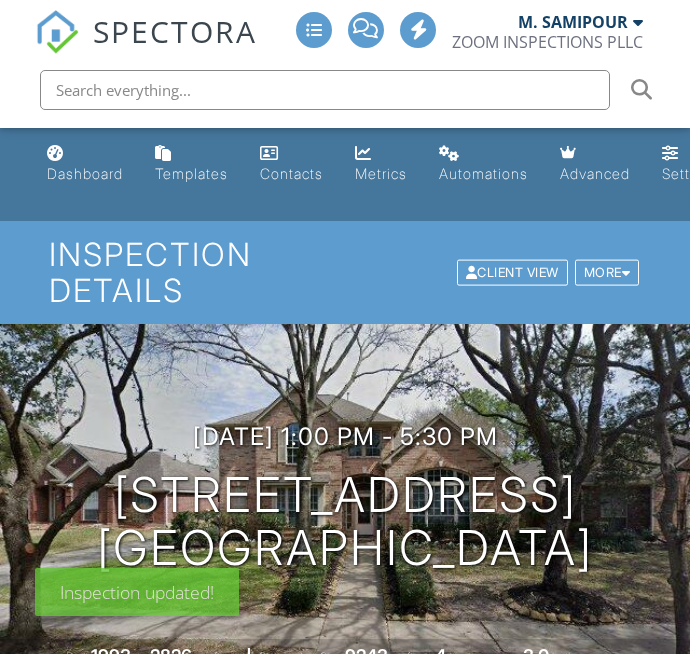 scroll, scrollTop: 318, scrollLeft: 0, axis: vertical 